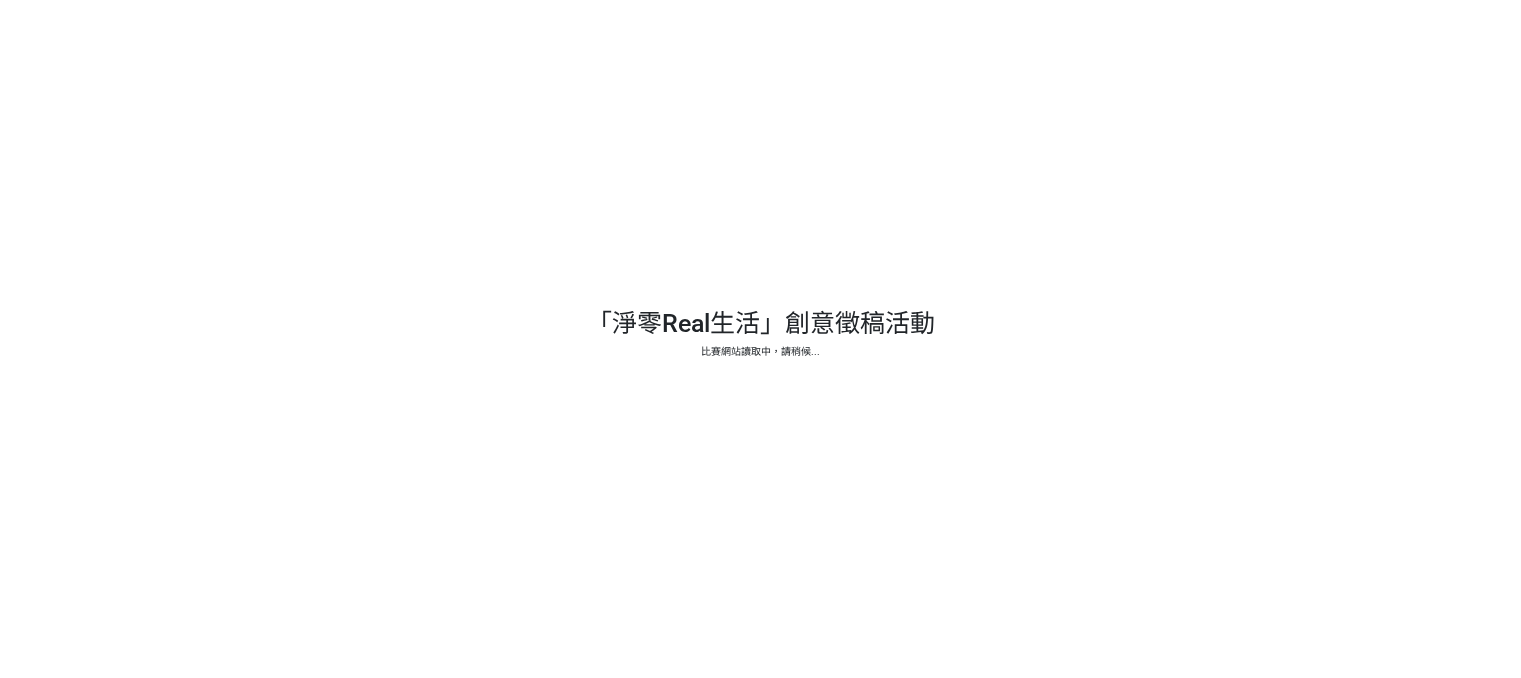 scroll, scrollTop: 0, scrollLeft: 0, axis: both 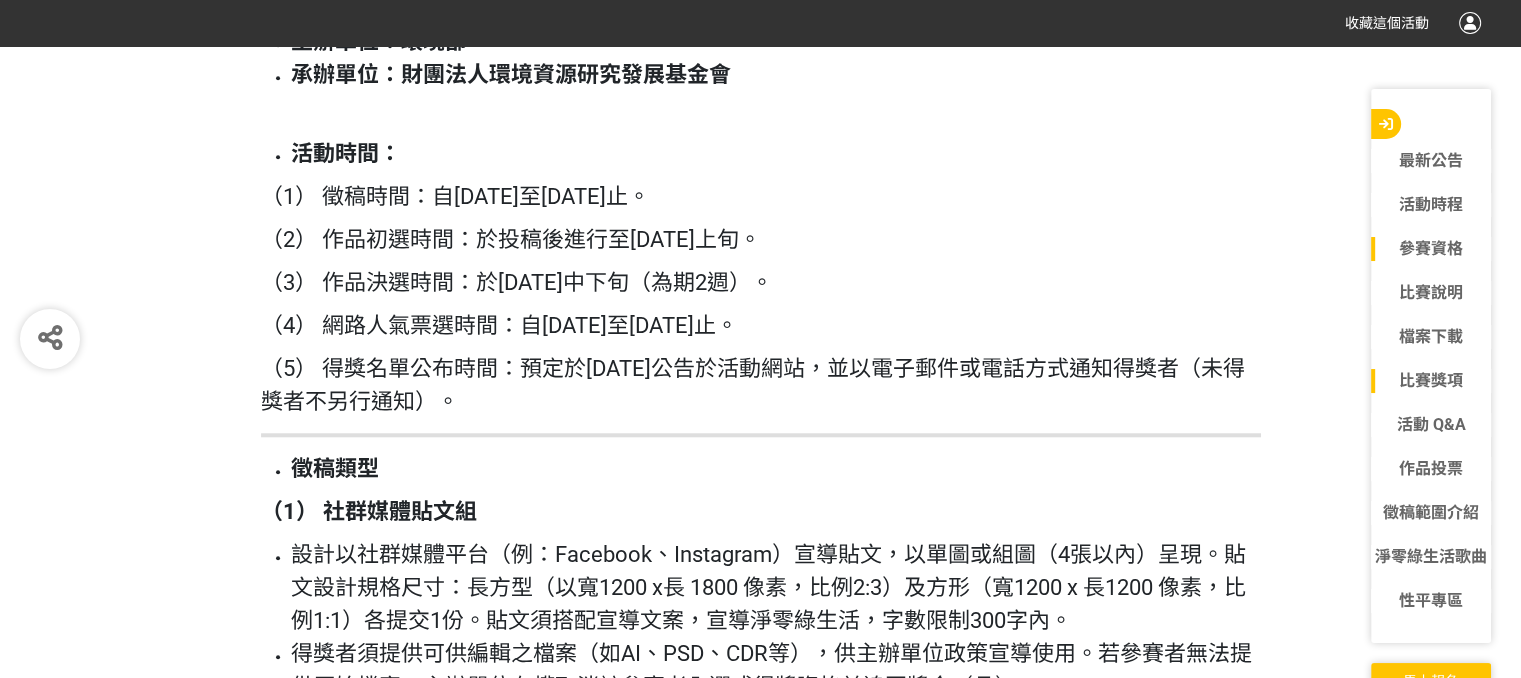 click on "比賽獎項" 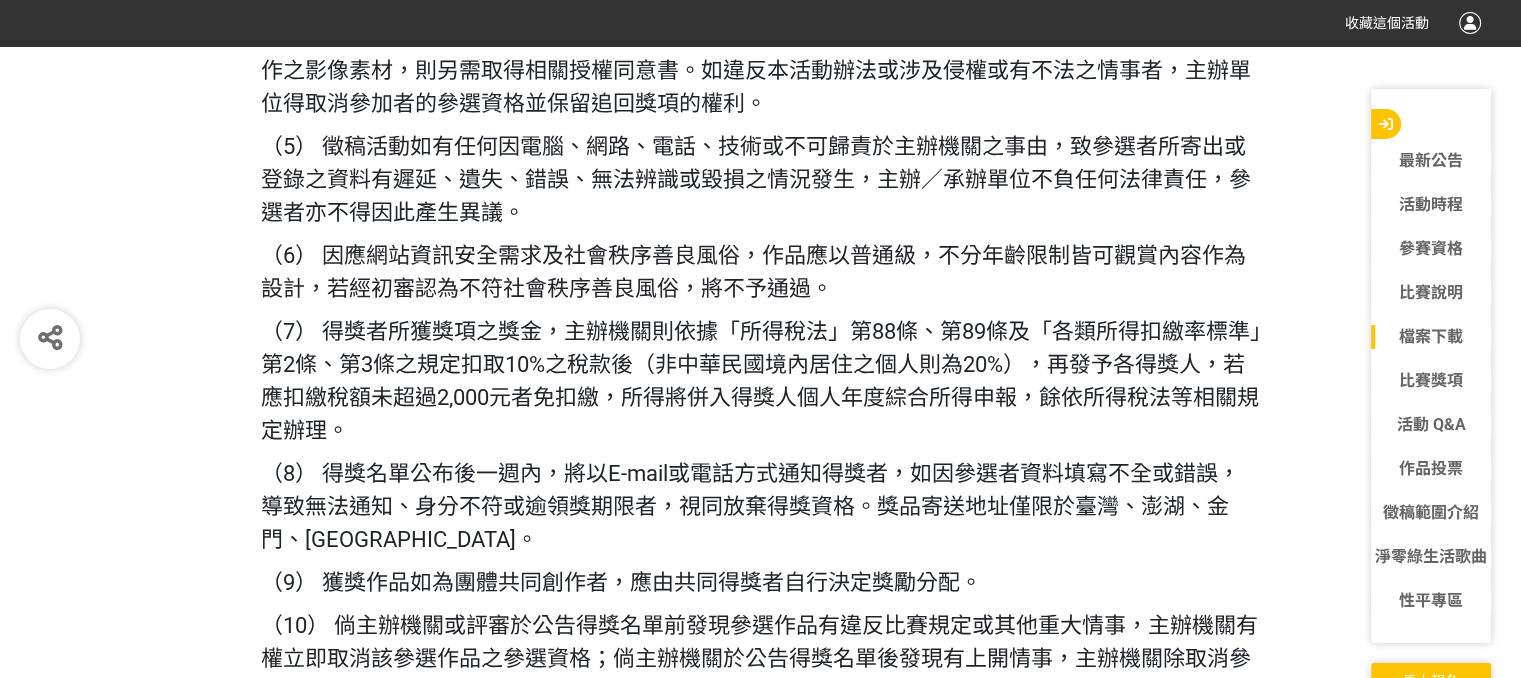 scroll, scrollTop: 5788, scrollLeft: 0, axis: vertical 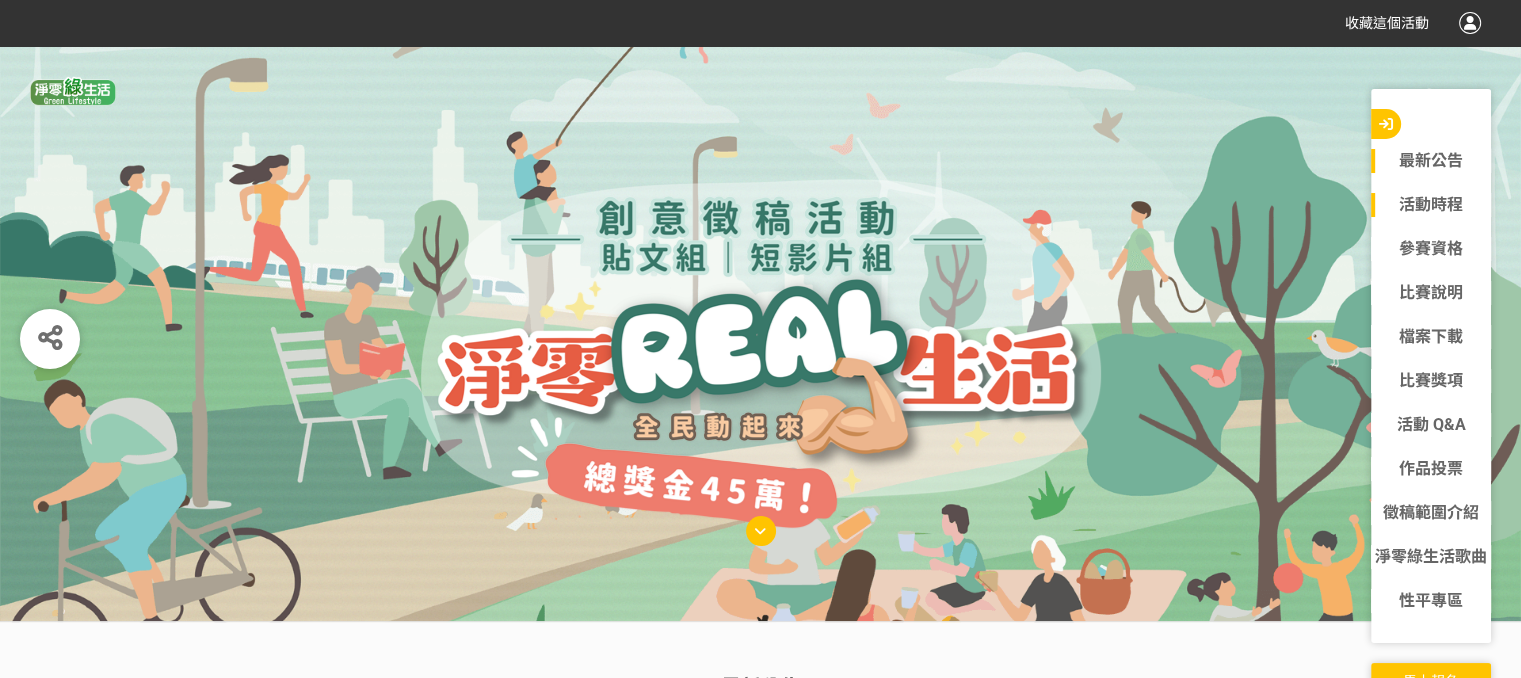 click on "活動時程" 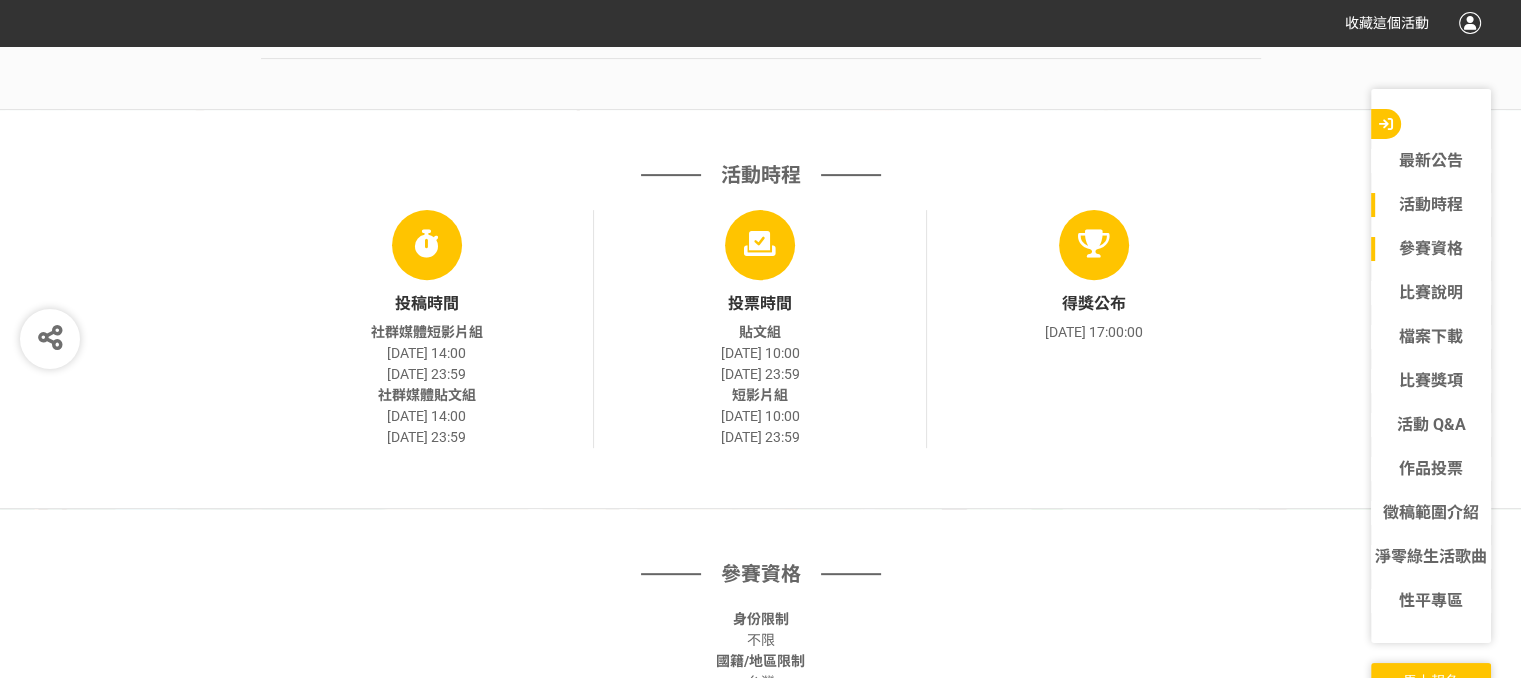 scroll, scrollTop: 722, scrollLeft: 0, axis: vertical 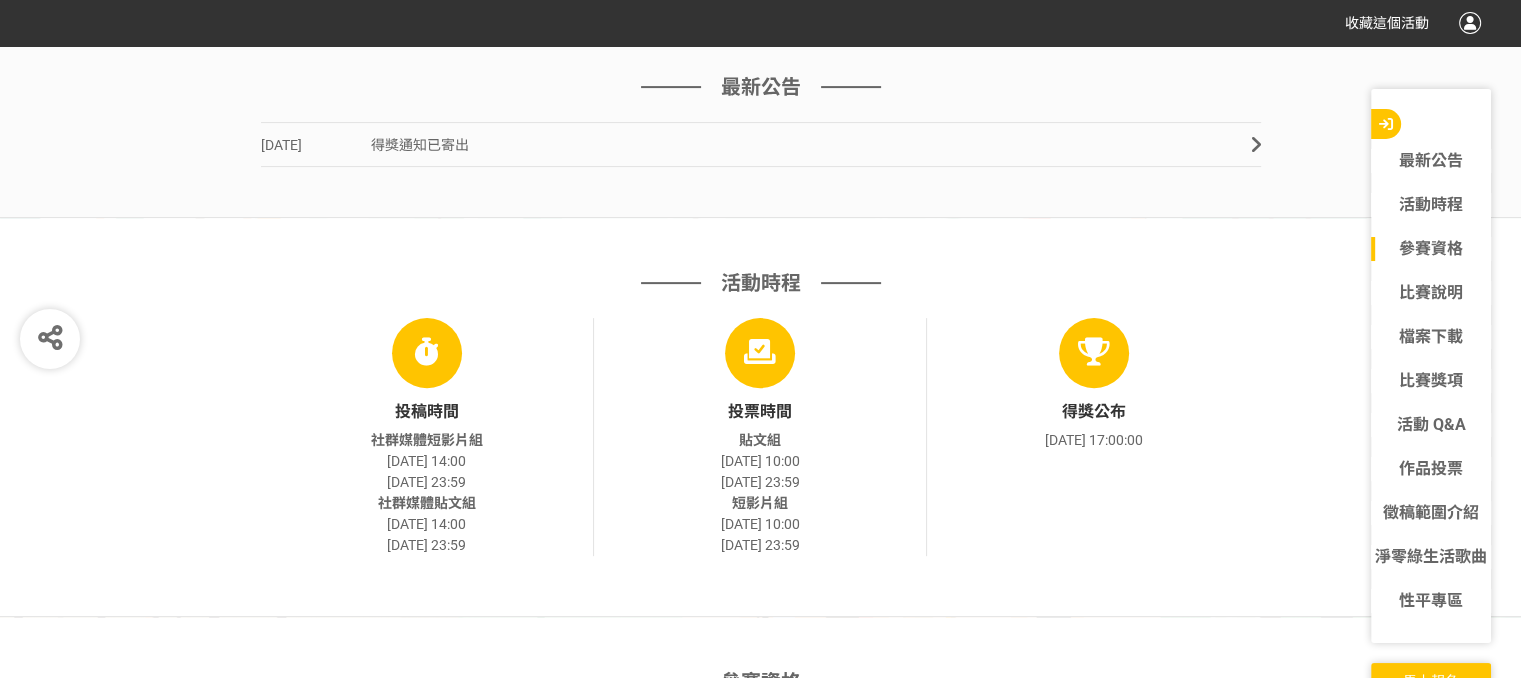 click at bounding box center (1094, 353) 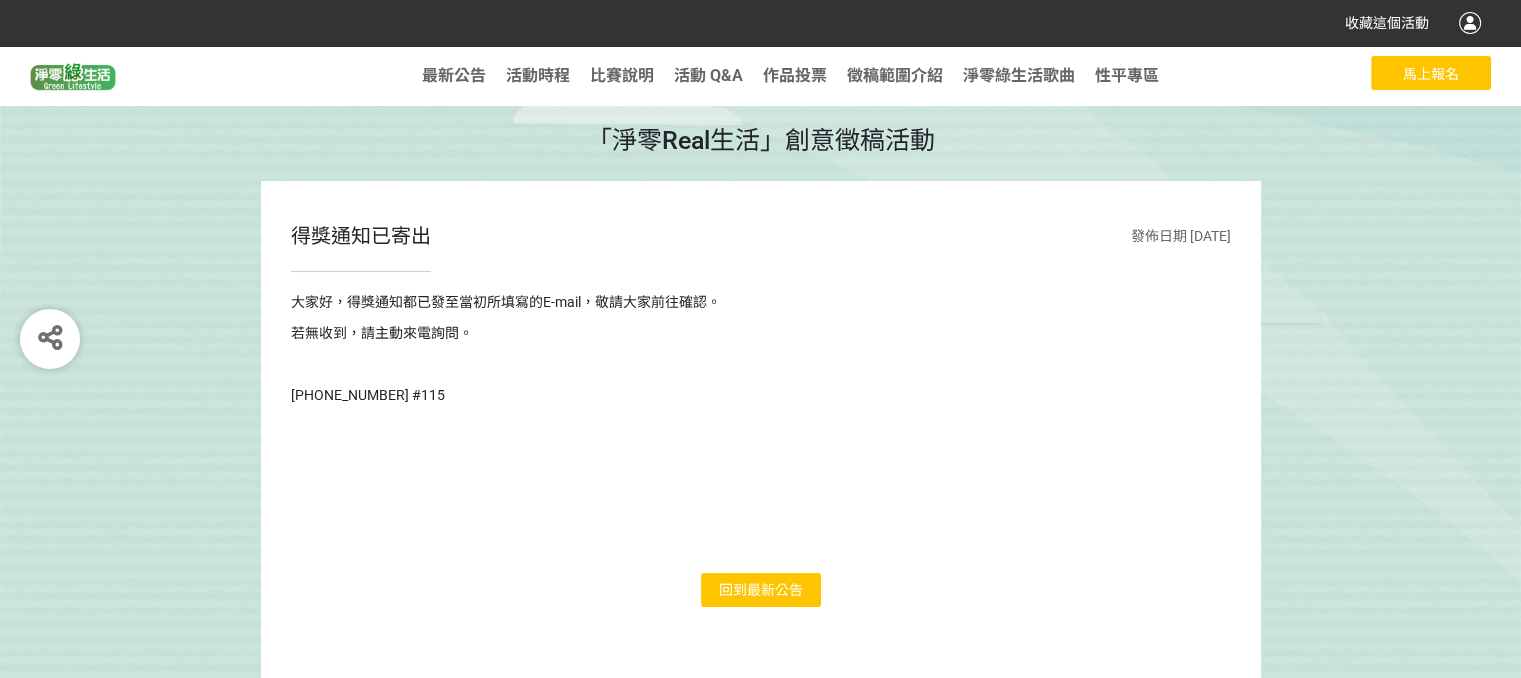 click on "最新公告" at bounding box center (775, 590) 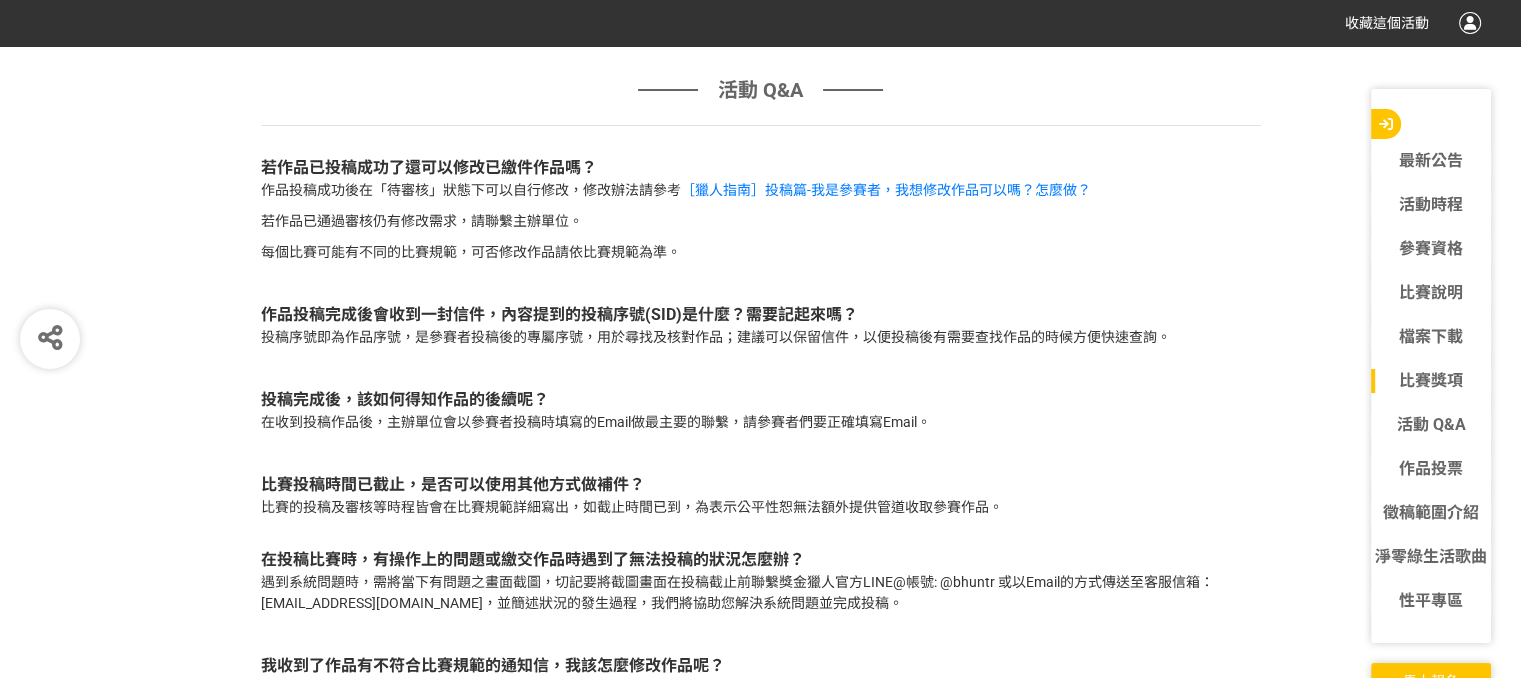 scroll, scrollTop: 7826, scrollLeft: 0, axis: vertical 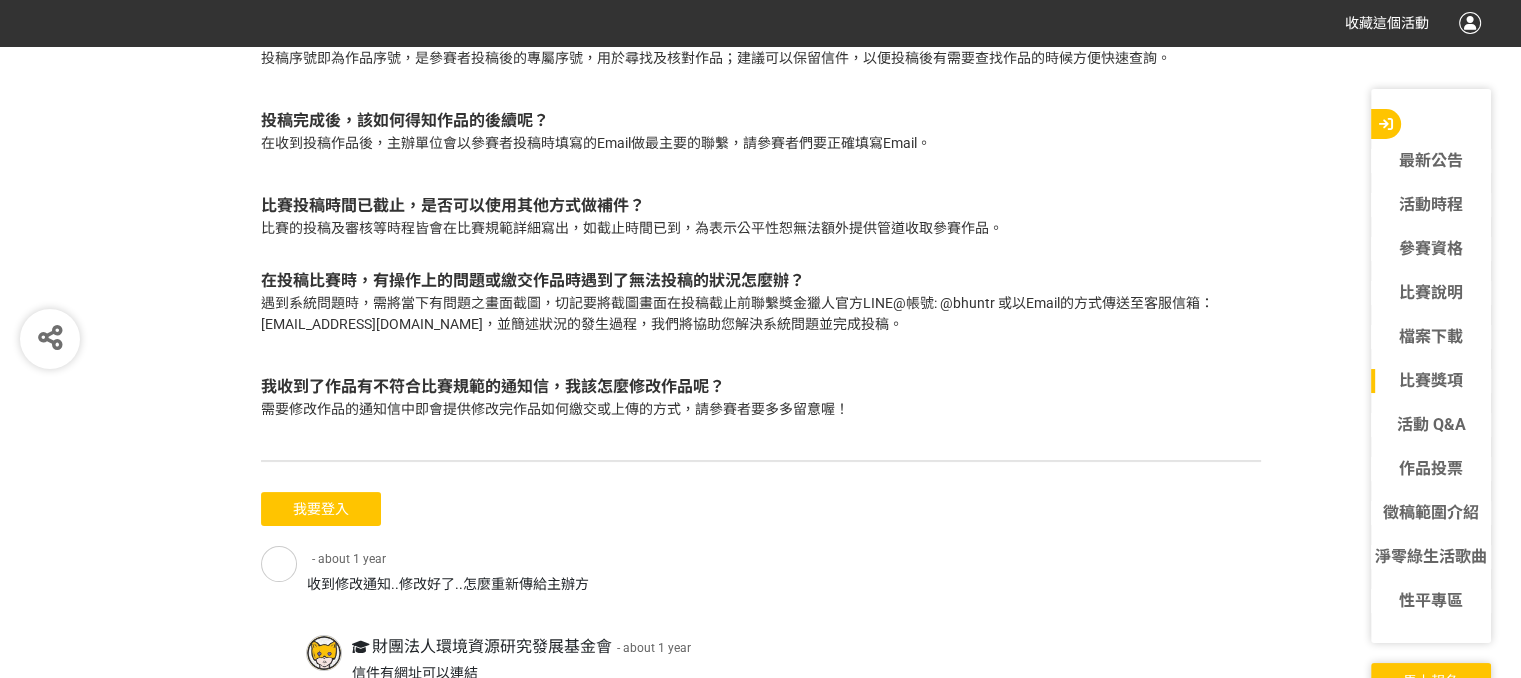 click on "馬上報名" at bounding box center (1431, 681) 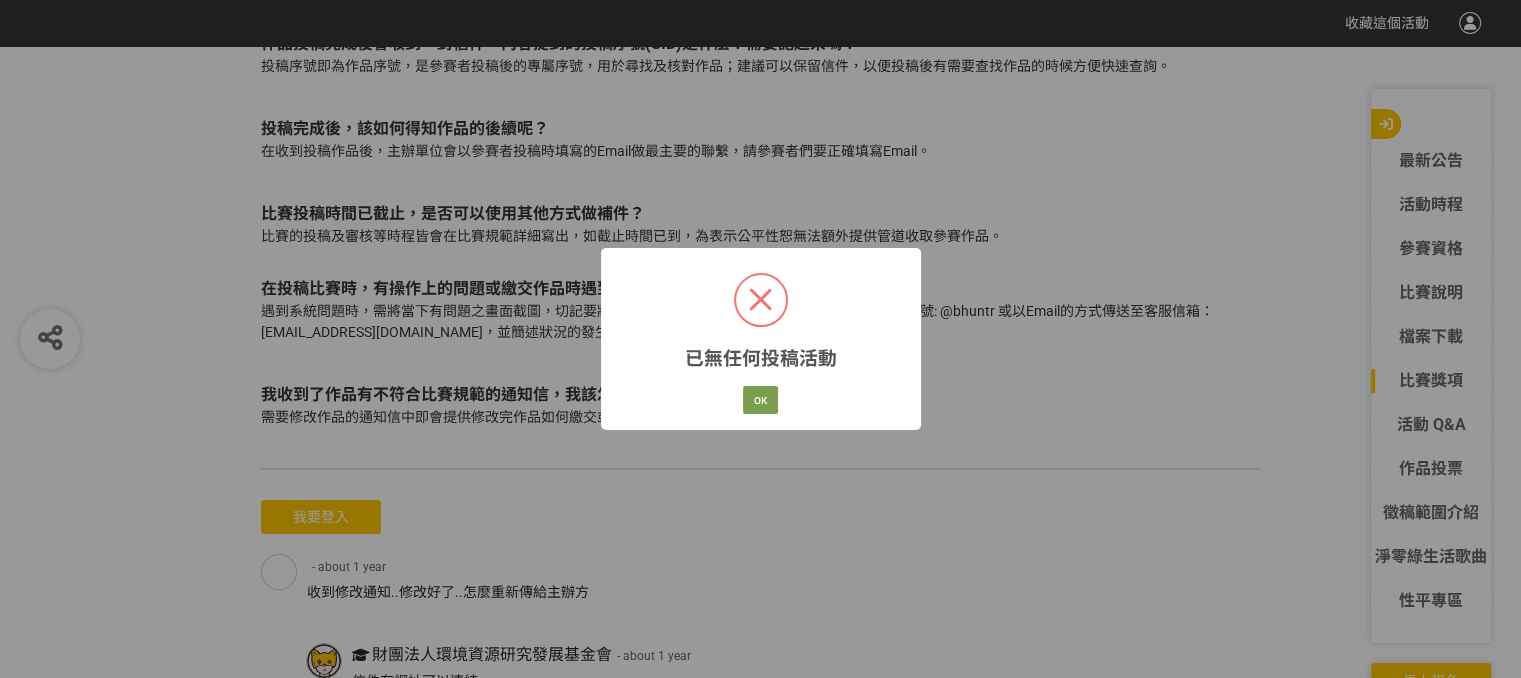 scroll, scrollTop: 7826, scrollLeft: 0, axis: vertical 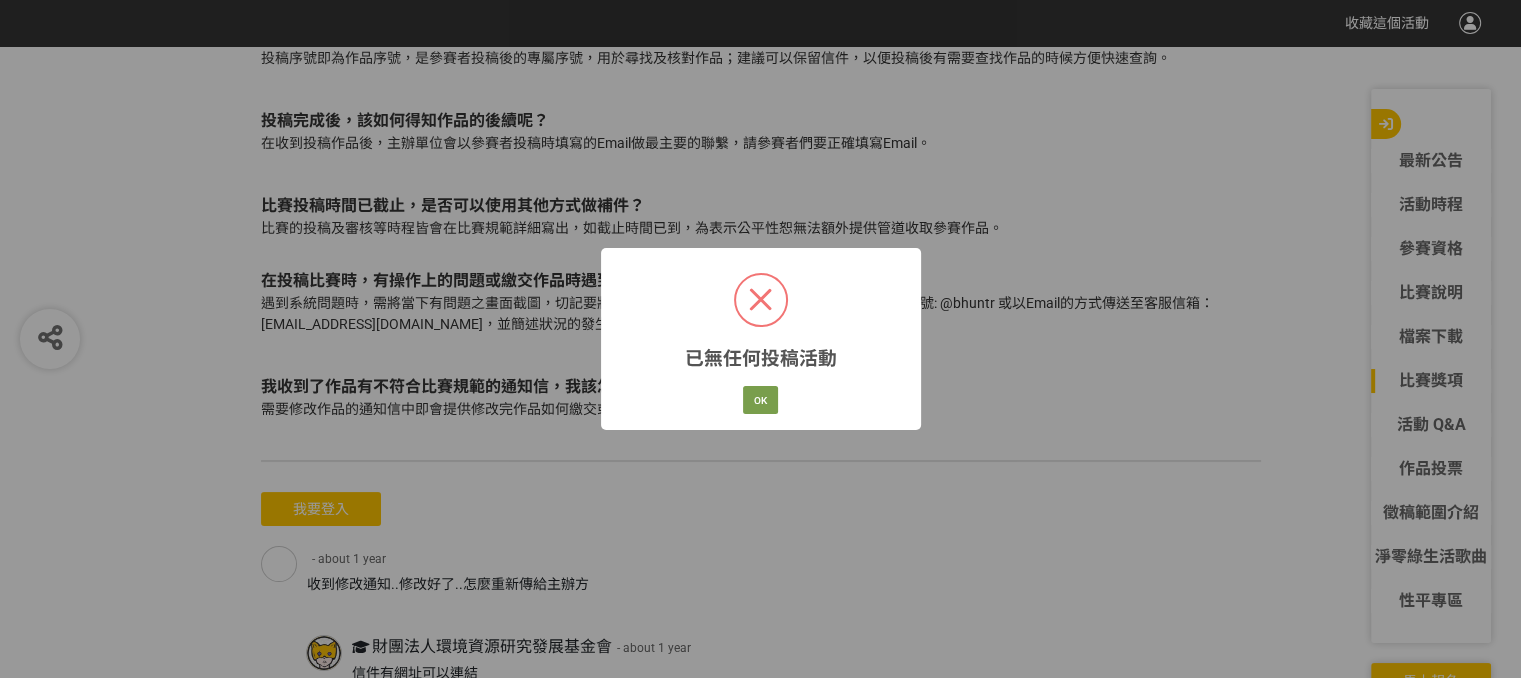 click on "OK Cancel" at bounding box center [760, 400] 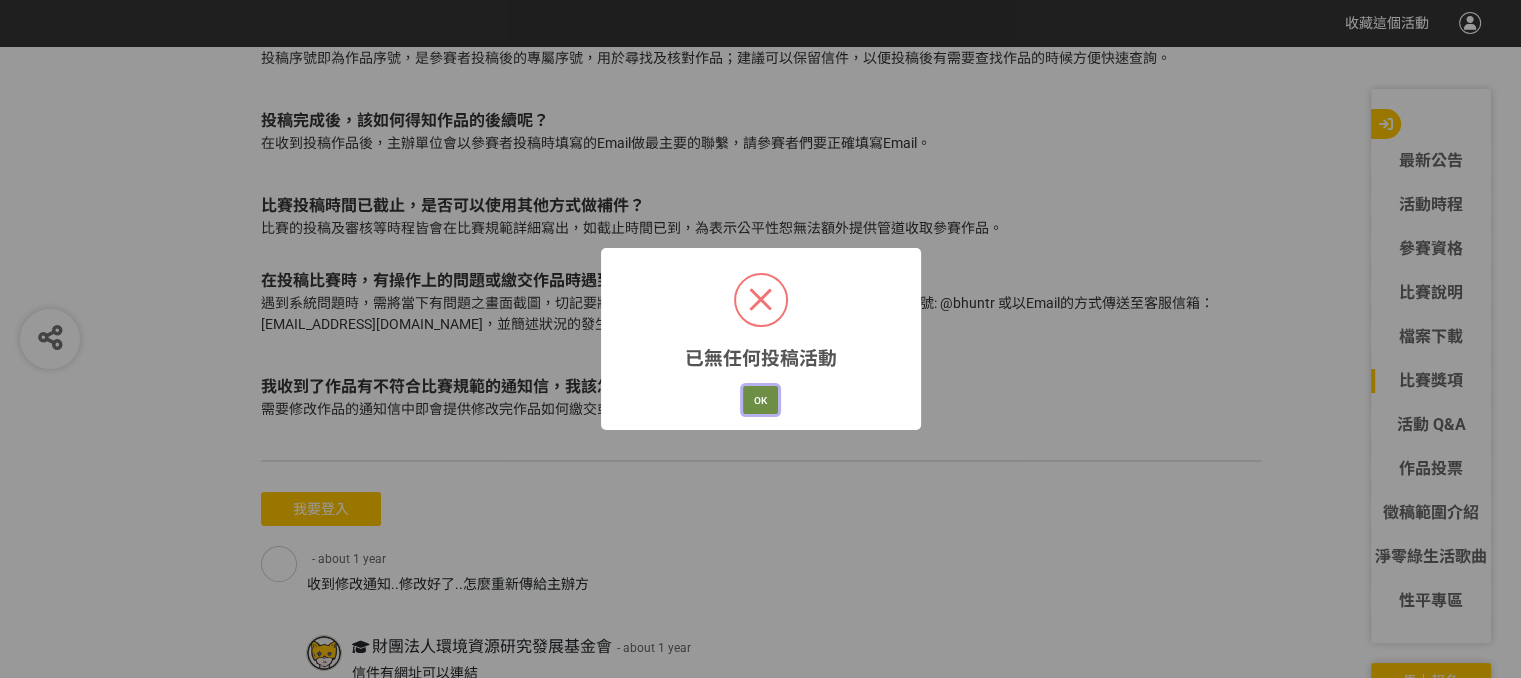 click on "OK" at bounding box center [760, 400] 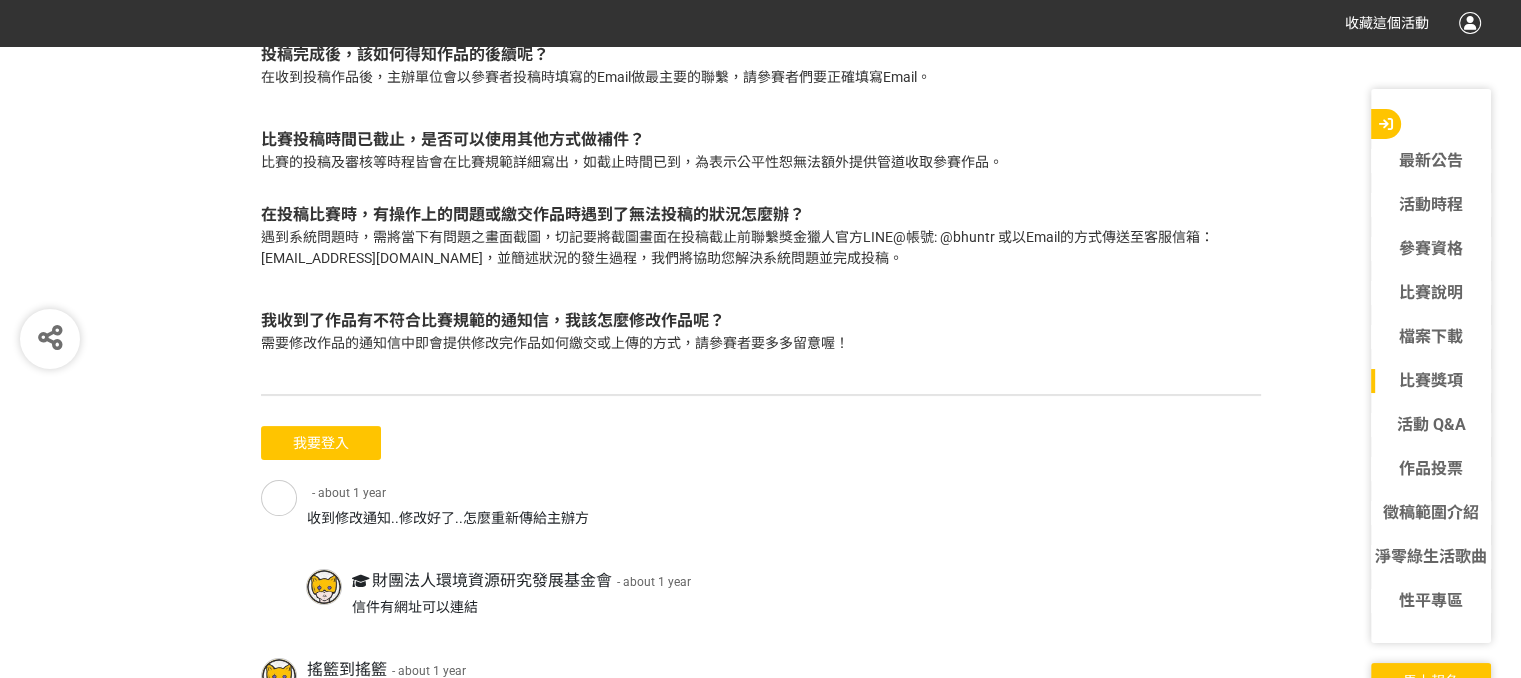 scroll, scrollTop: 7926, scrollLeft: 0, axis: vertical 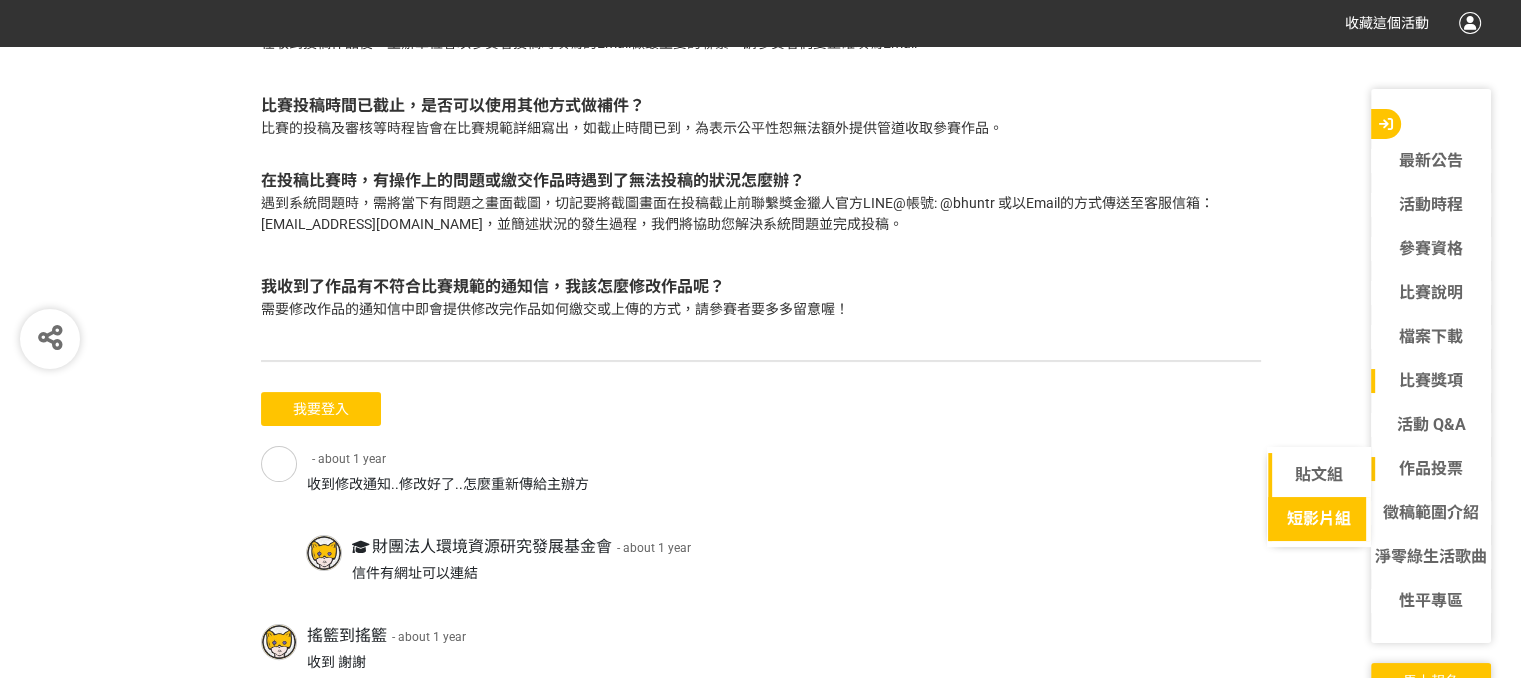 click on "短影片組" 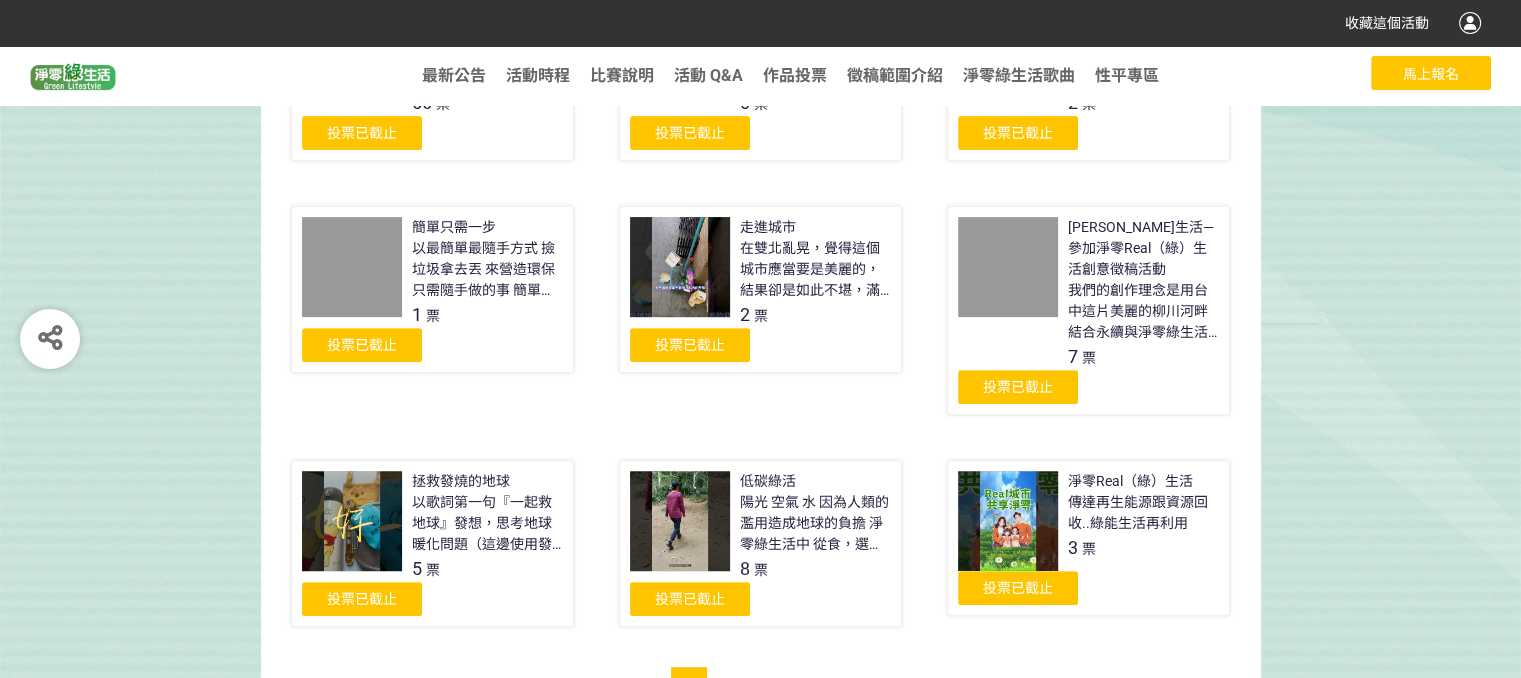 scroll, scrollTop: 800, scrollLeft: 0, axis: vertical 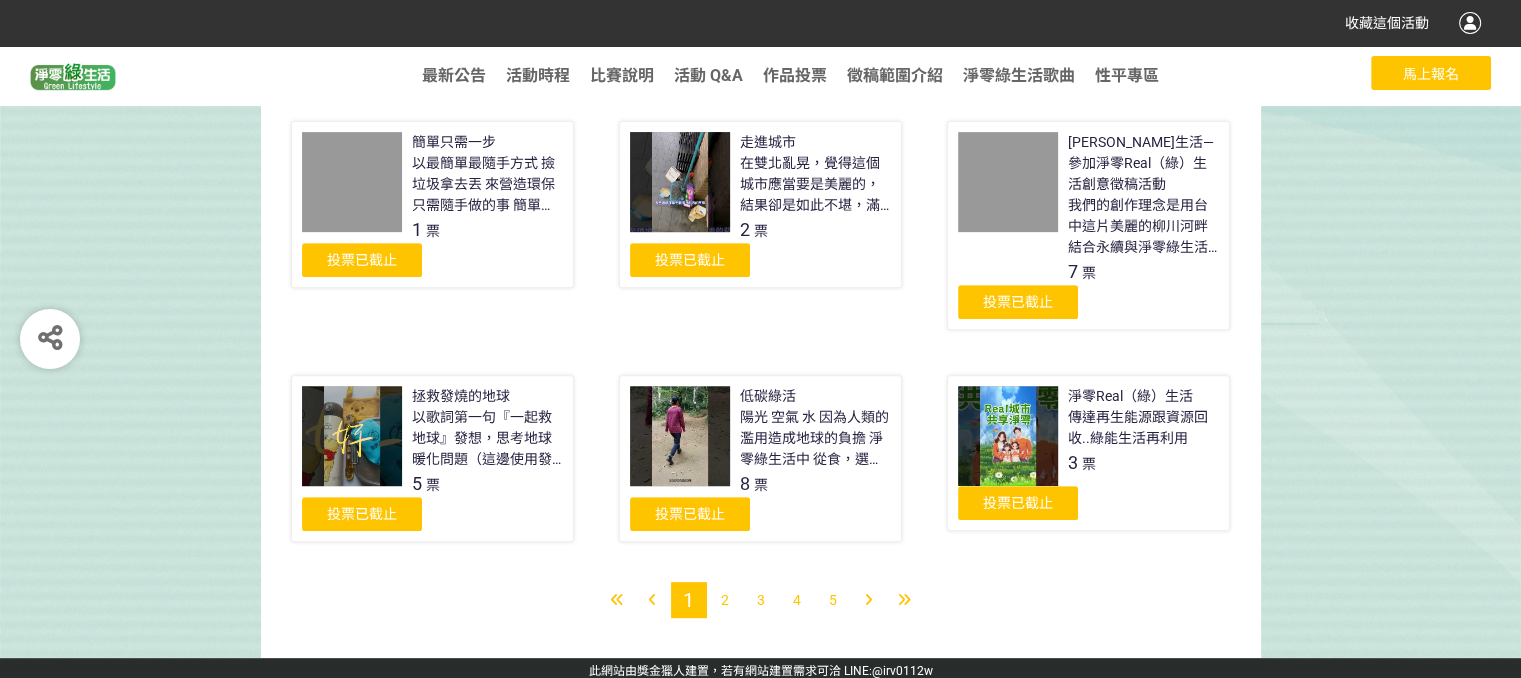 click on "2" at bounding box center [725, 600] 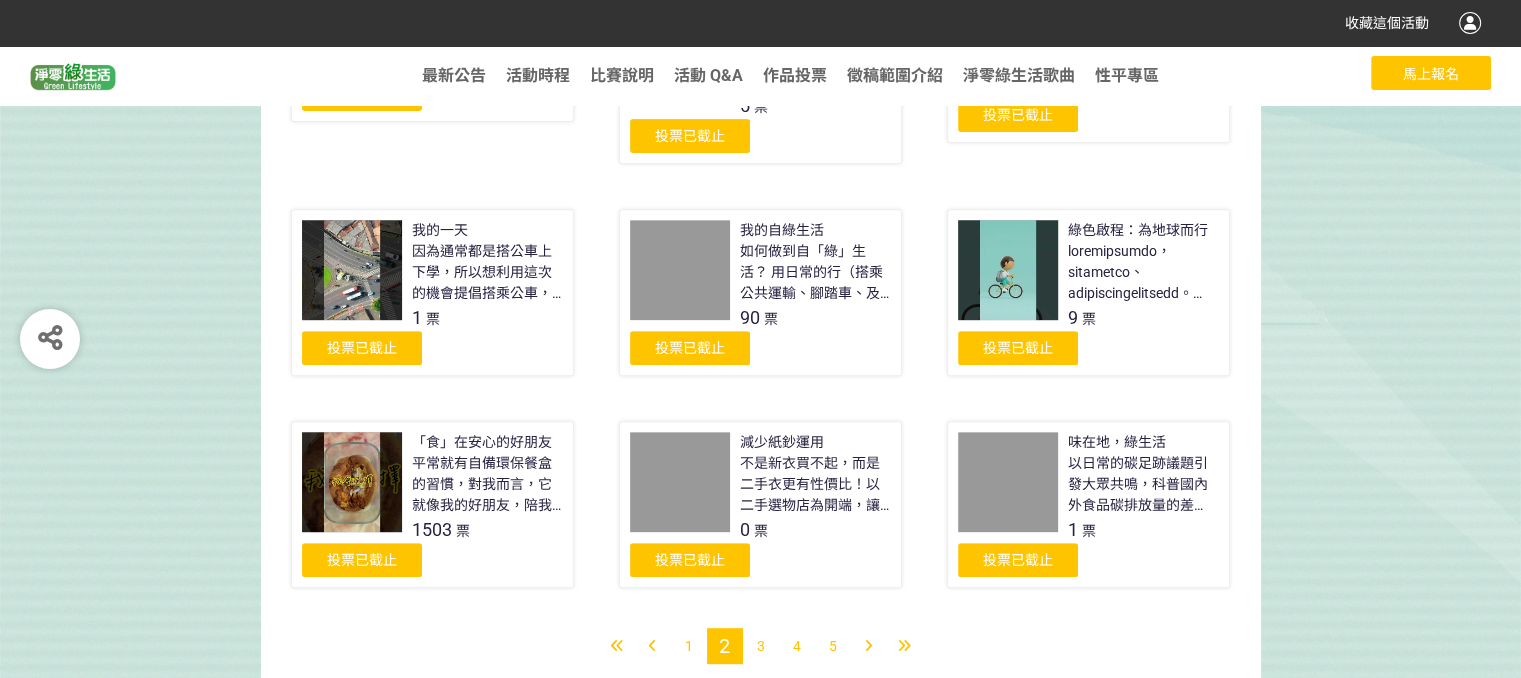 scroll, scrollTop: 804, scrollLeft: 0, axis: vertical 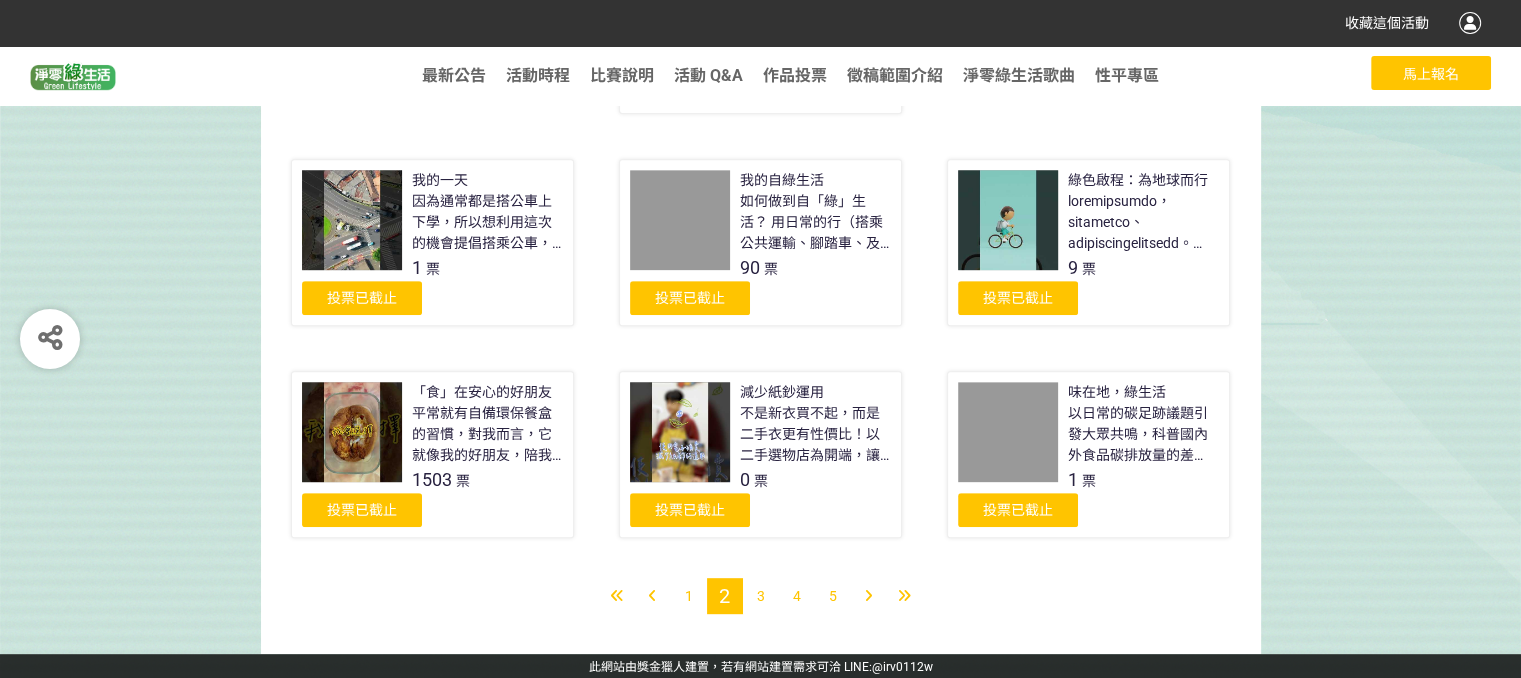 click on "3" at bounding box center [761, 596] 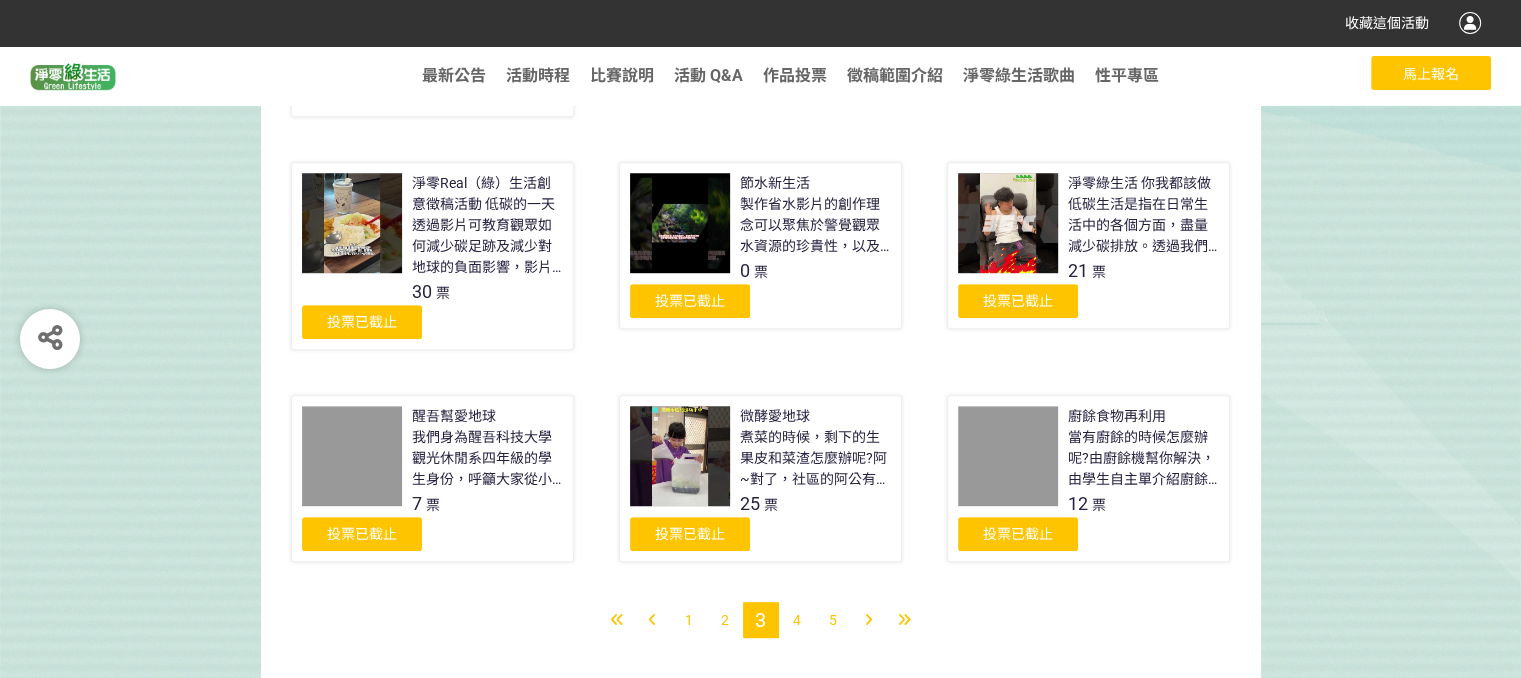 scroll, scrollTop: 867, scrollLeft: 0, axis: vertical 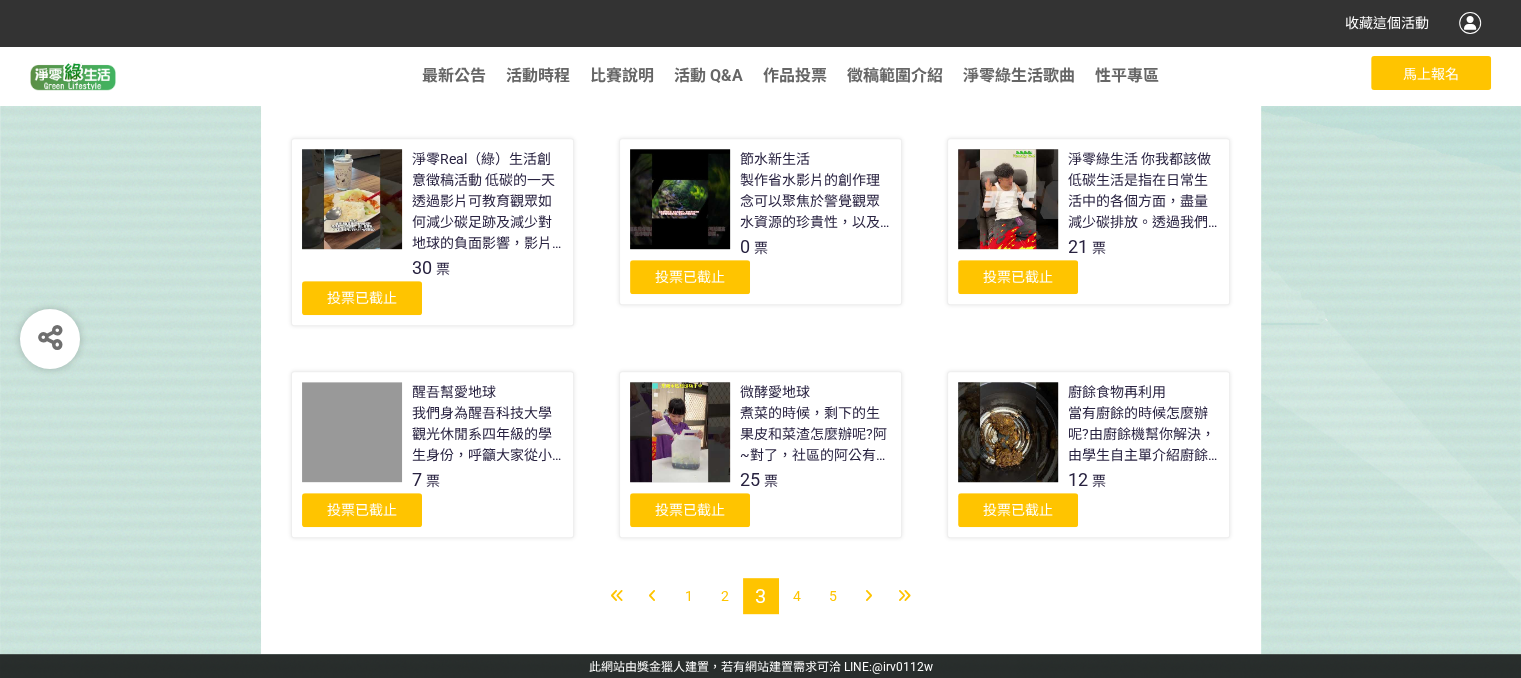 click on "4" at bounding box center (797, 596) 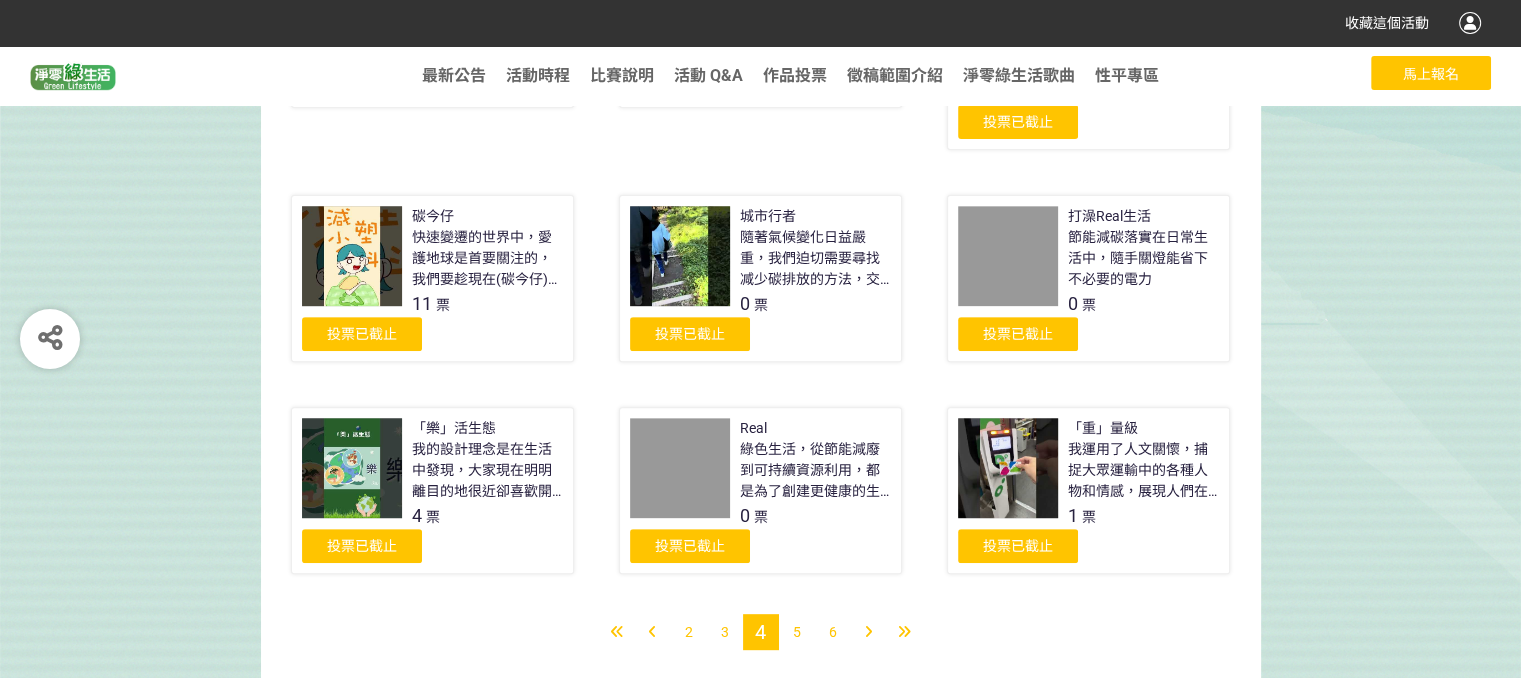 scroll, scrollTop: 783, scrollLeft: 0, axis: vertical 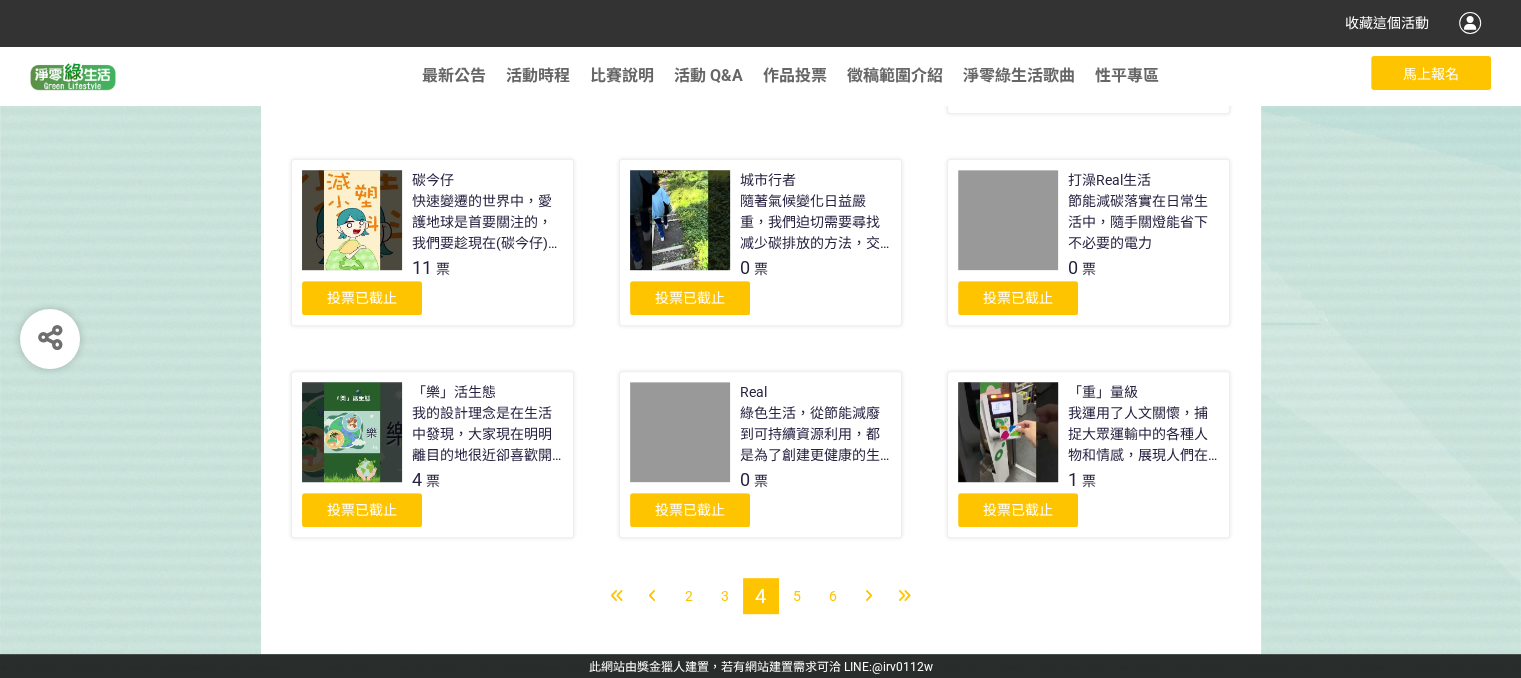 click on "5" at bounding box center [797, 596] 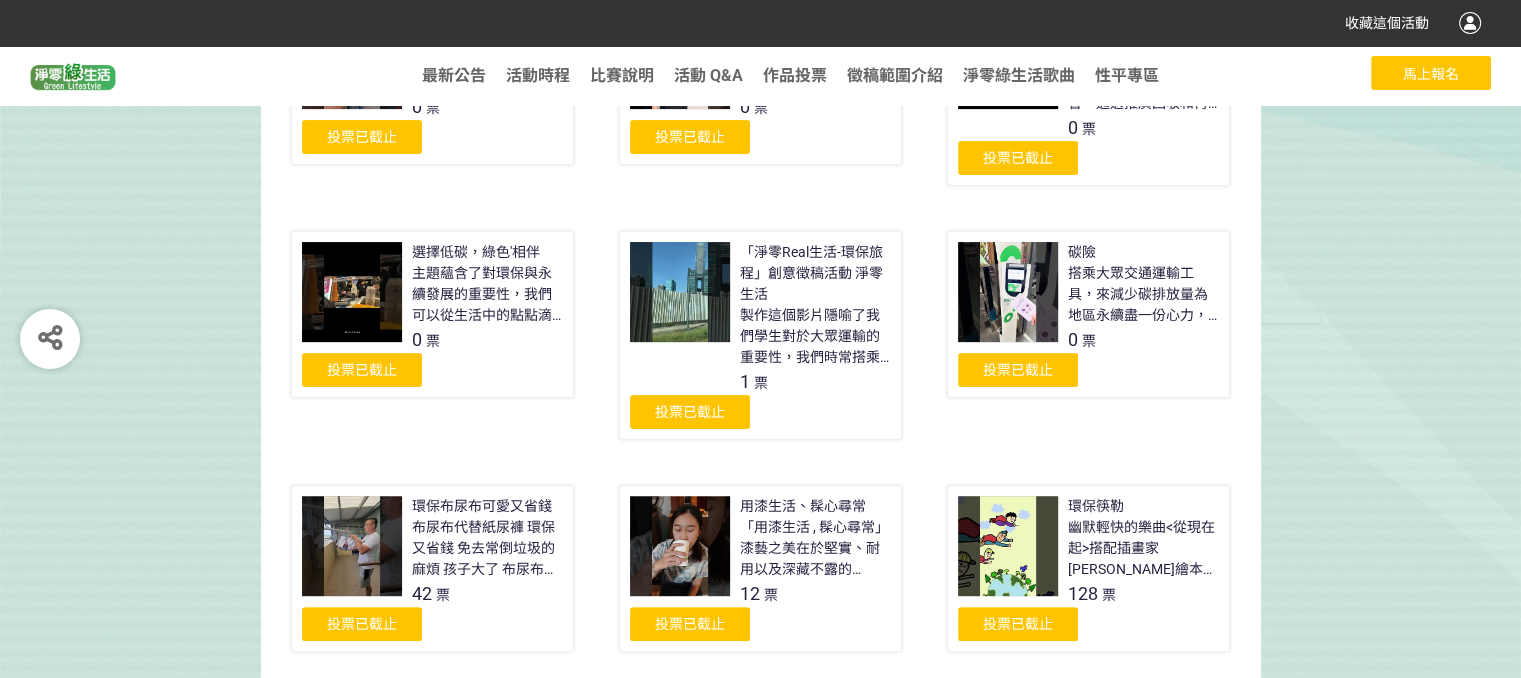 scroll, scrollTop: 500, scrollLeft: 0, axis: vertical 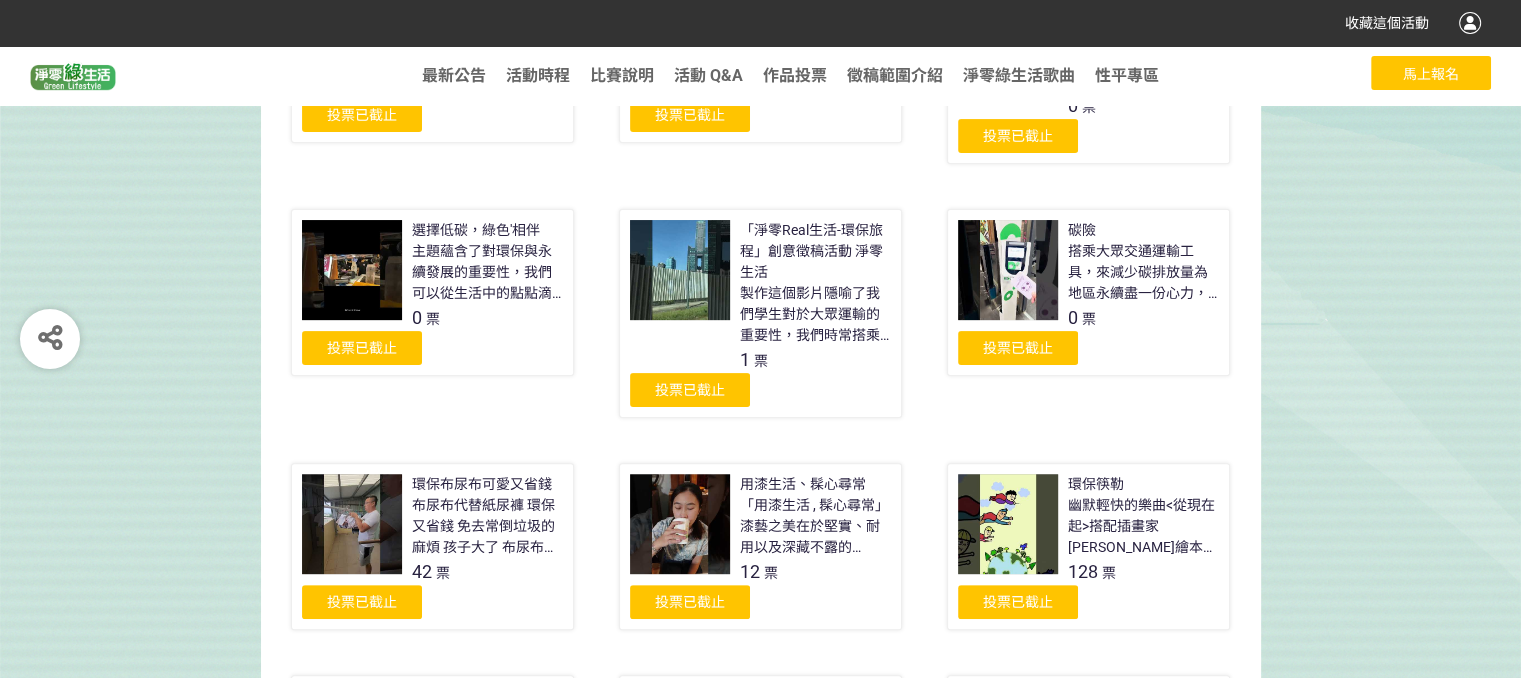 click at bounding box center [1008, 524] 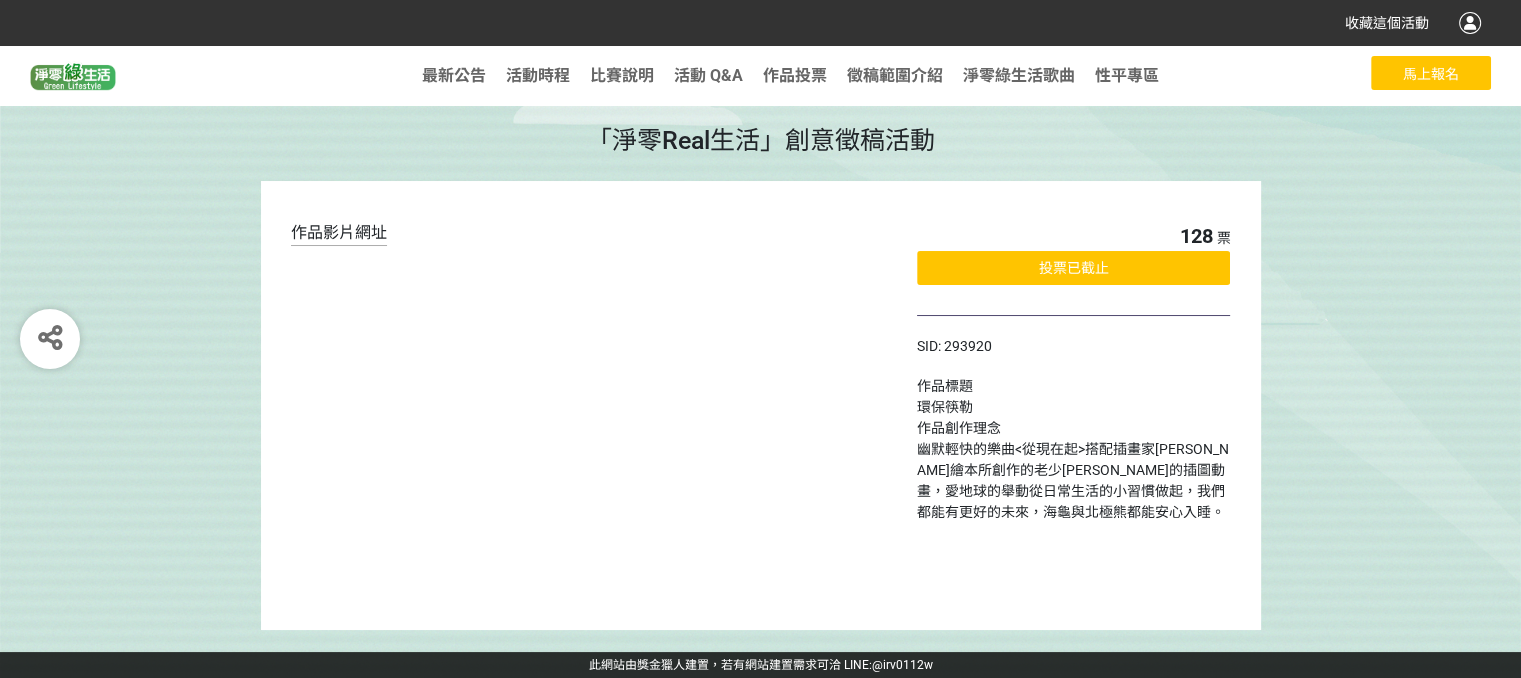 click on "128 票 投票已截止 SID: 293920 作品標題 環保筷勒 作品創作理念 幽默輕快的樂曲<從現在起>搭配插畫家[PERSON_NAME]繪本所創作的老少[PERSON_NAME]的插圖動畫，愛地球的舉動從日常生活的小習慣做起，我們都能有更好的未來，海龜與北極熊都能安心入睡。" at bounding box center [1073, 405] 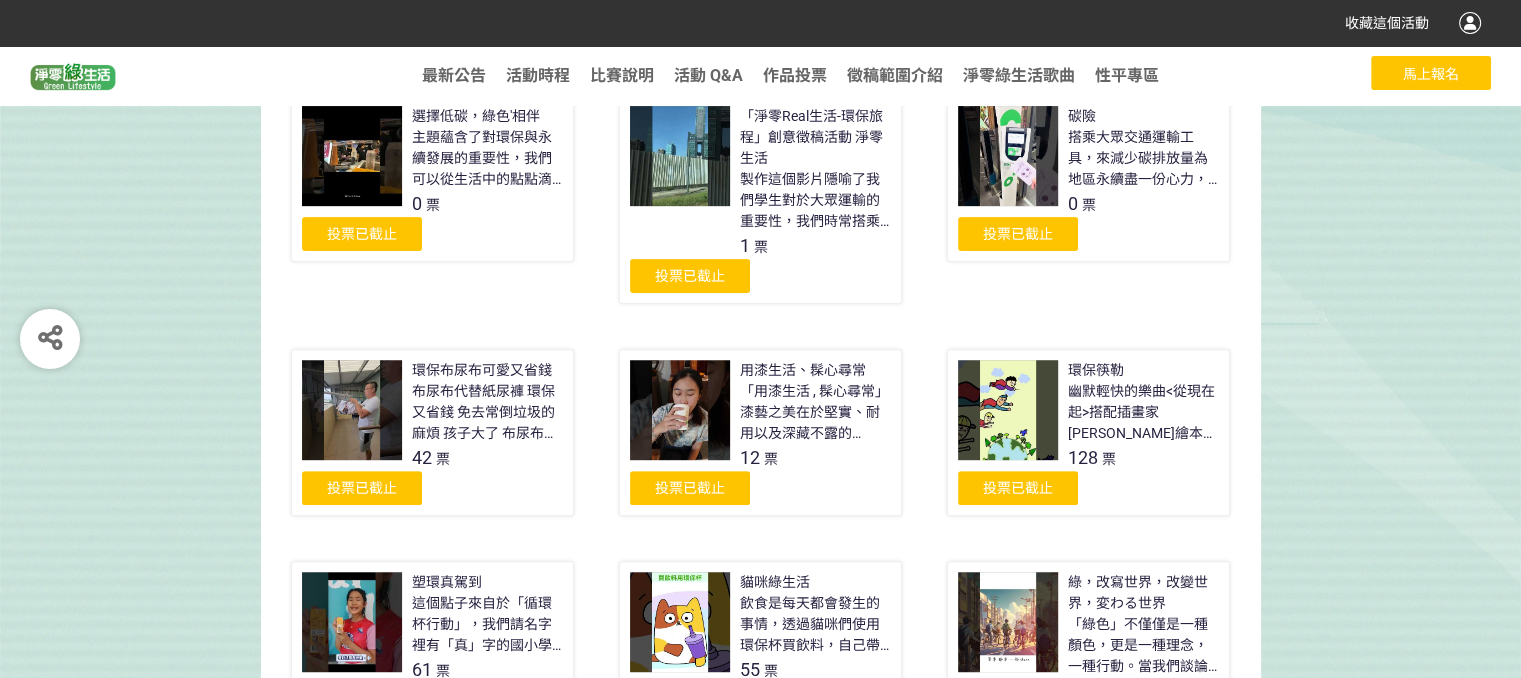 scroll, scrollTop: 825, scrollLeft: 0, axis: vertical 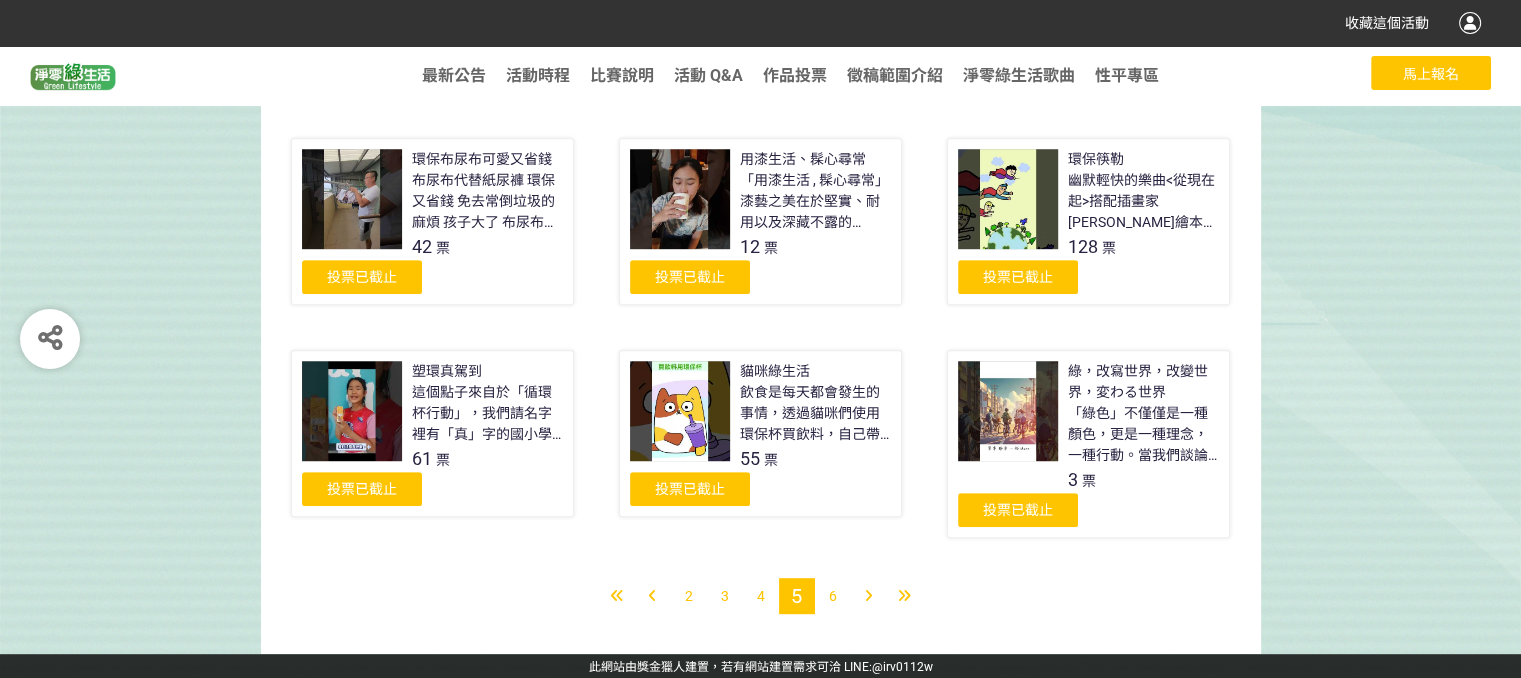 click on "6" at bounding box center (833, 596) 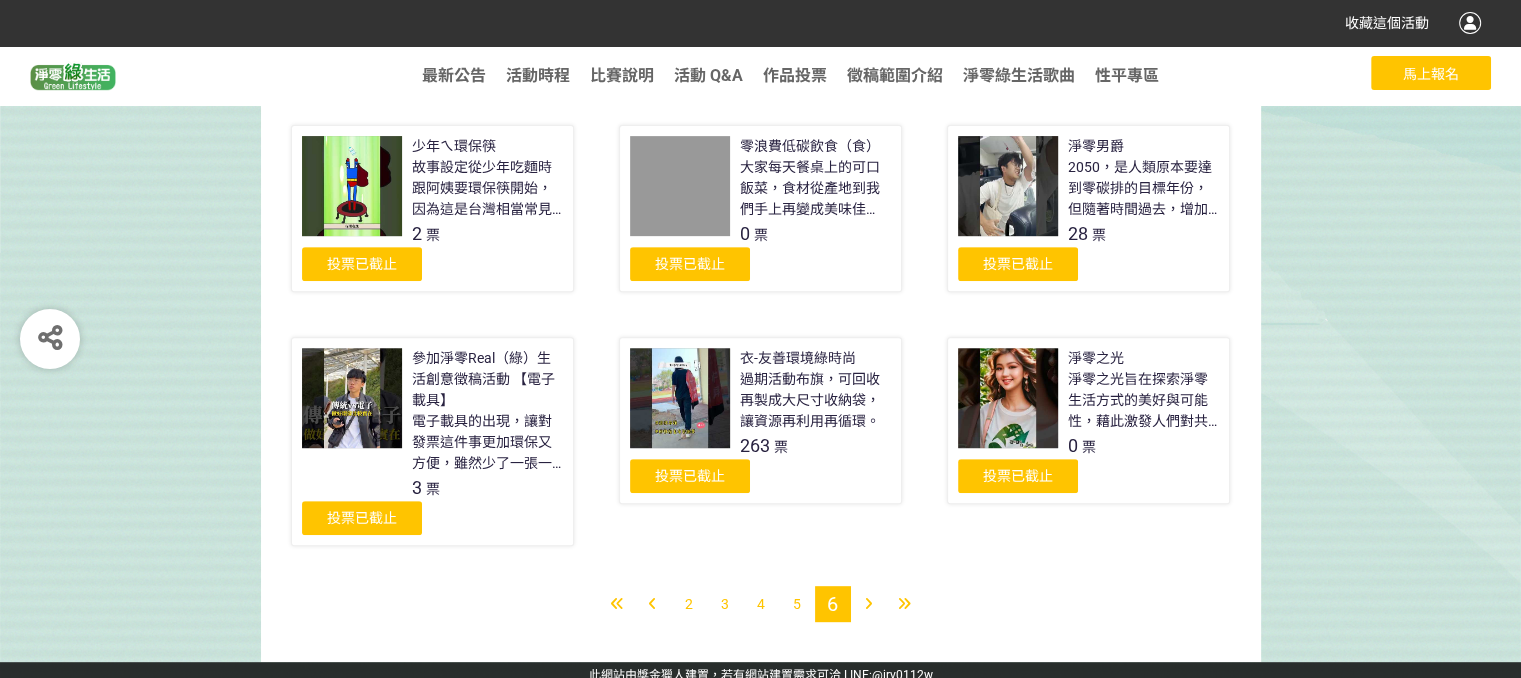 scroll, scrollTop: 800, scrollLeft: 0, axis: vertical 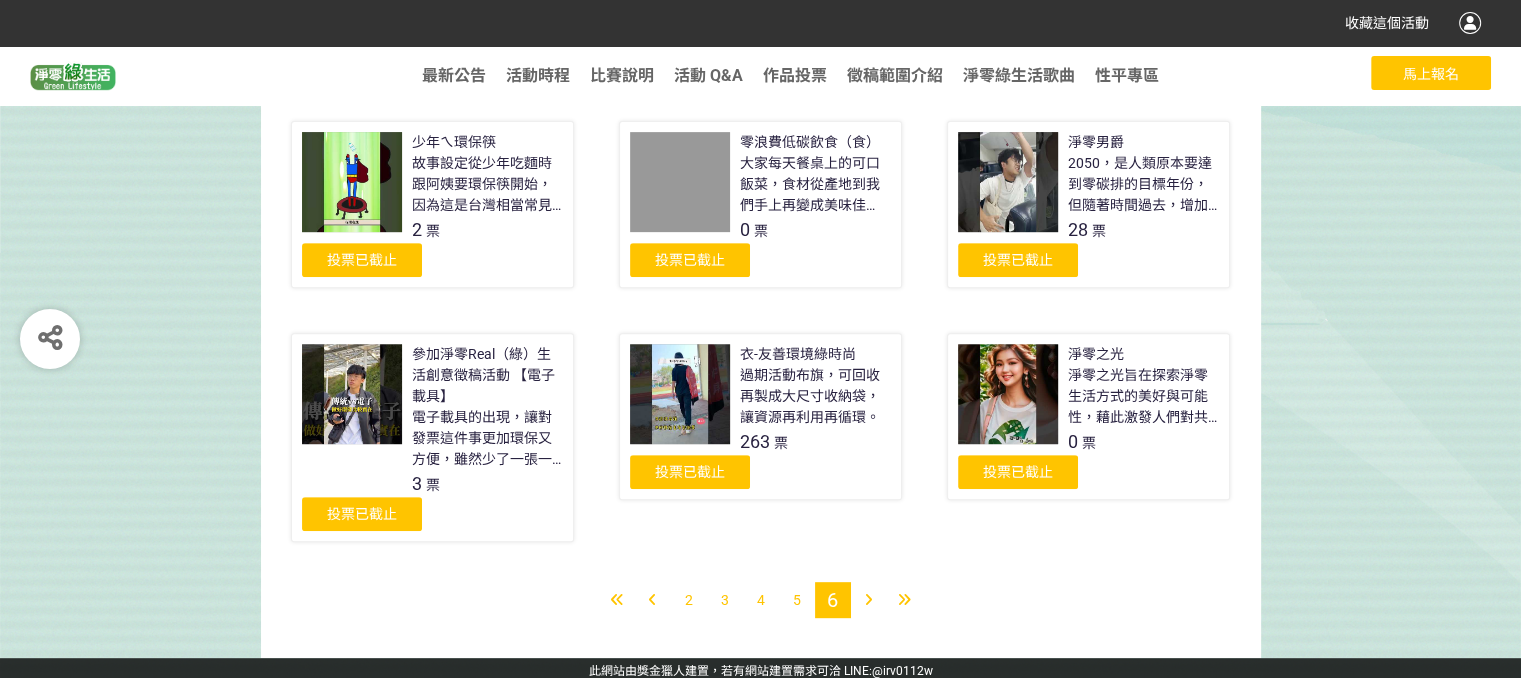 click at bounding box center [352, 182] 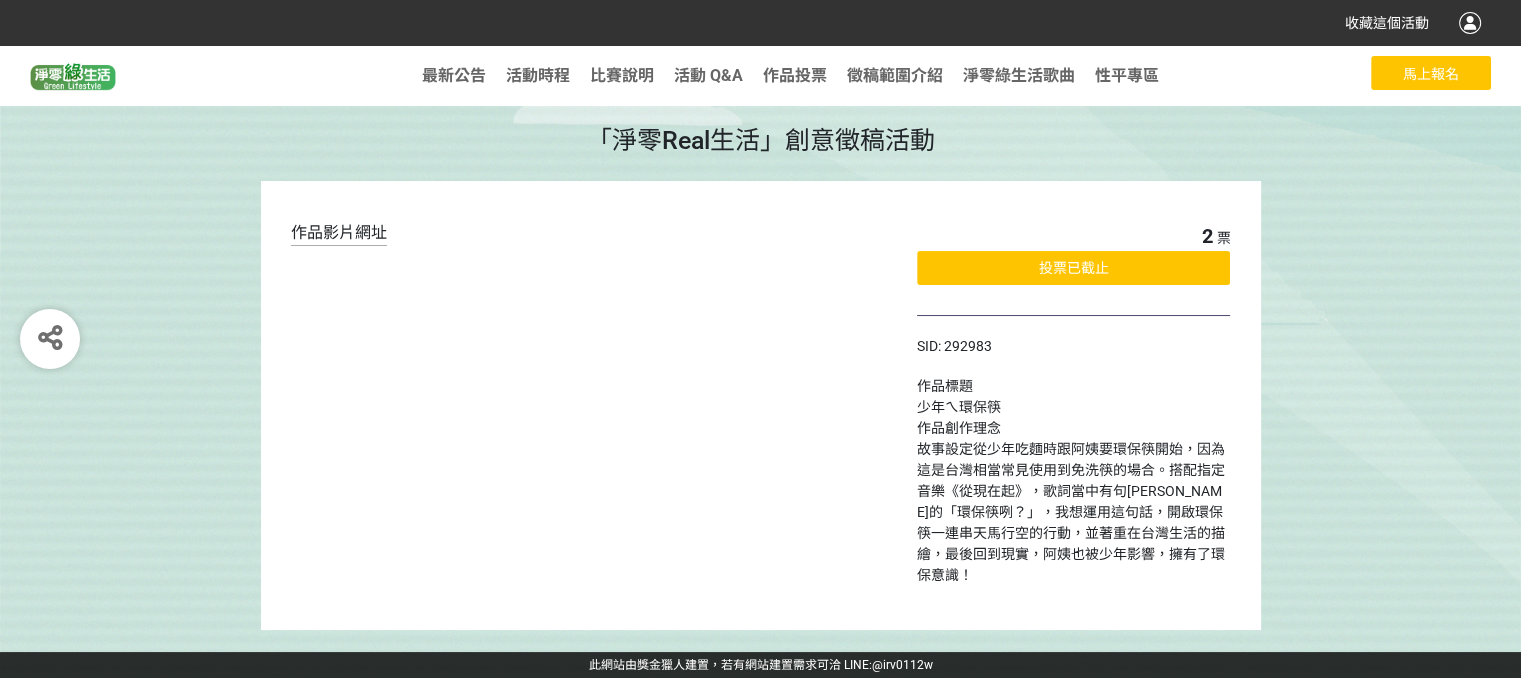 select on "12959" 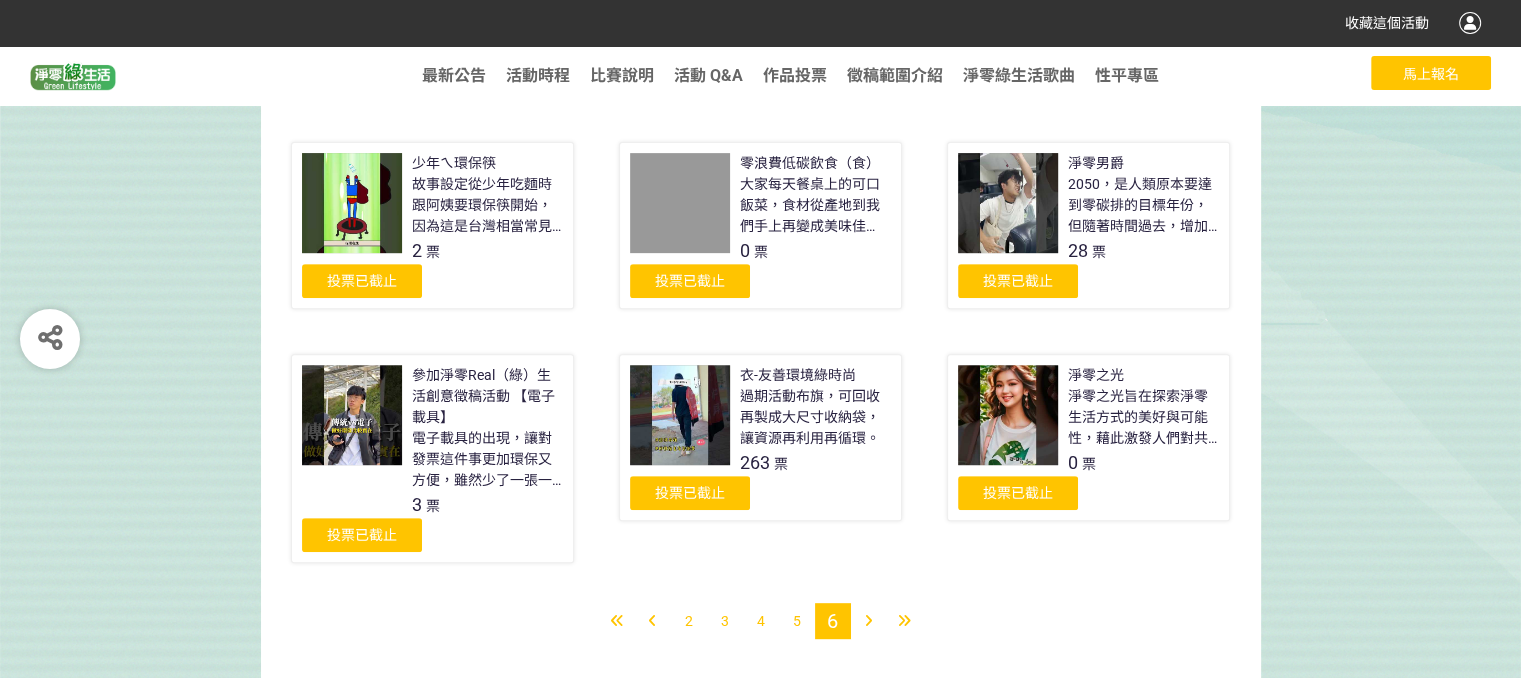 scroll, scrollTop: 800, scrollLeft: 0, axis: vertical 